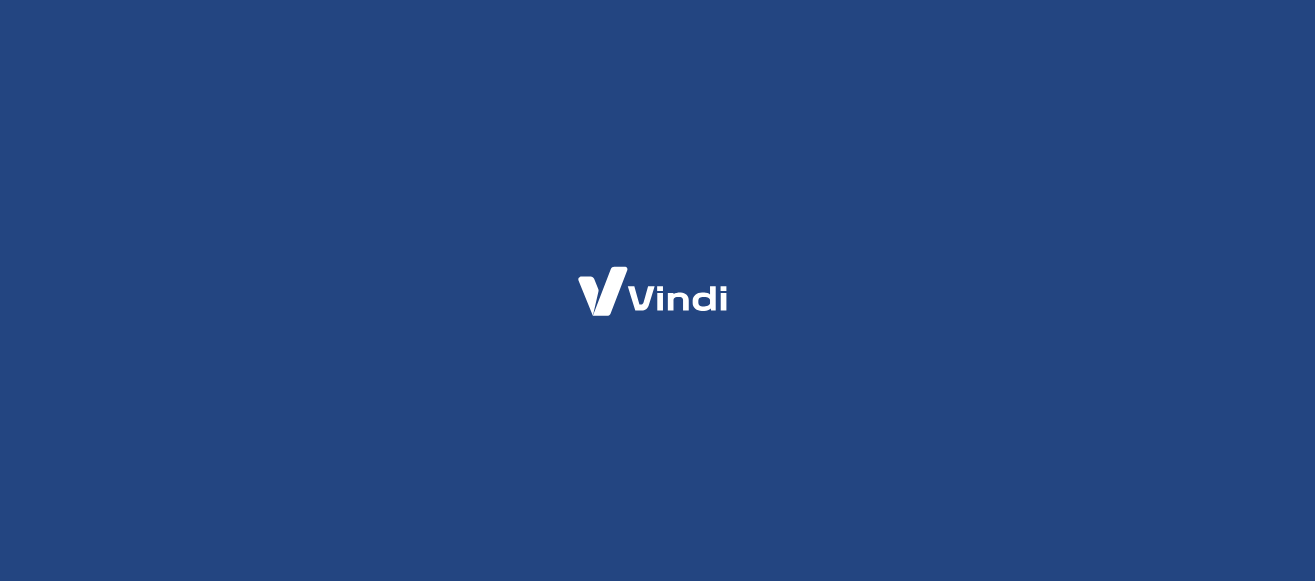 scroll, scrollTop: 0, scrollLeft: 0, axis: both 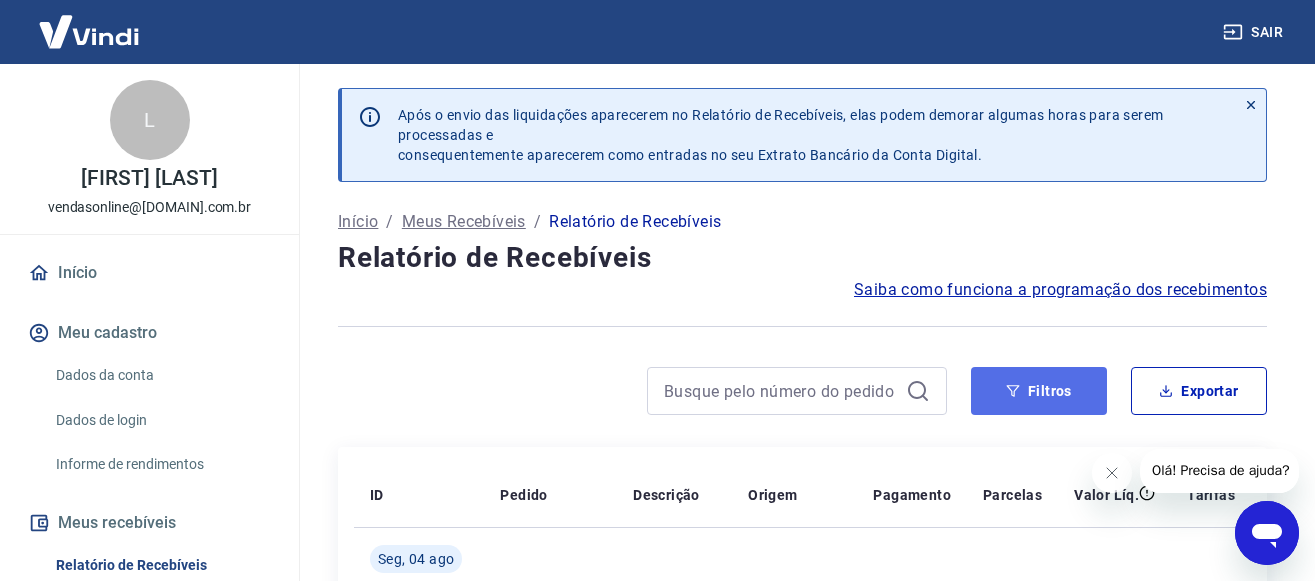 click on "Filtros" at bounding box center (1039, 391) 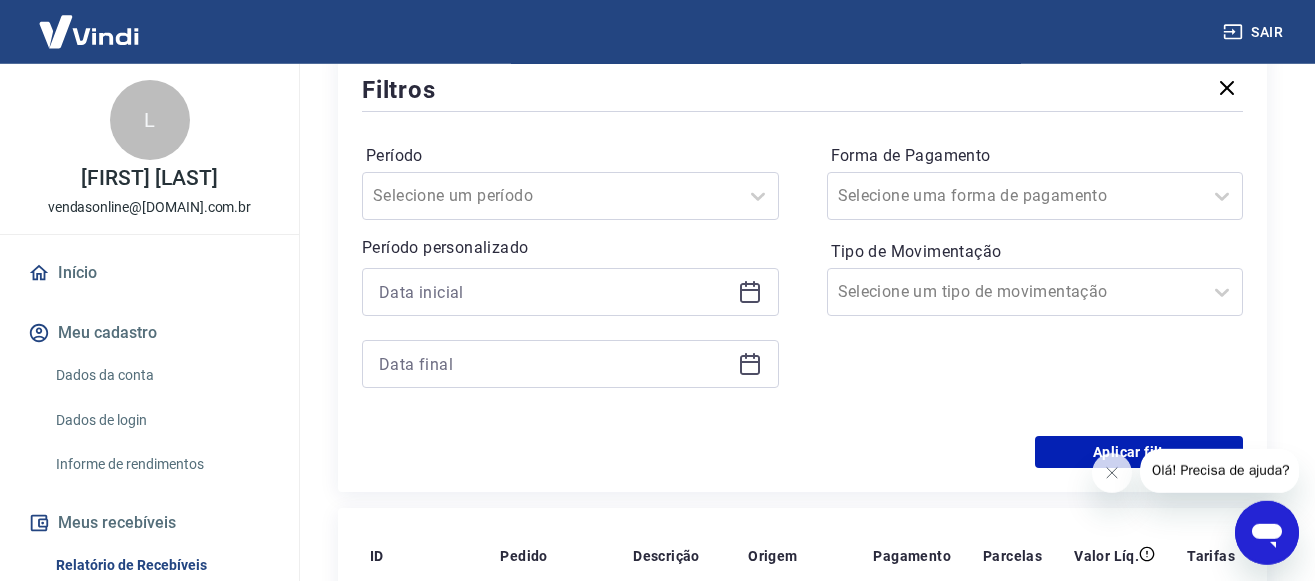scroll, scrollTop: 408, scrollLeft: 0, axis: vertical 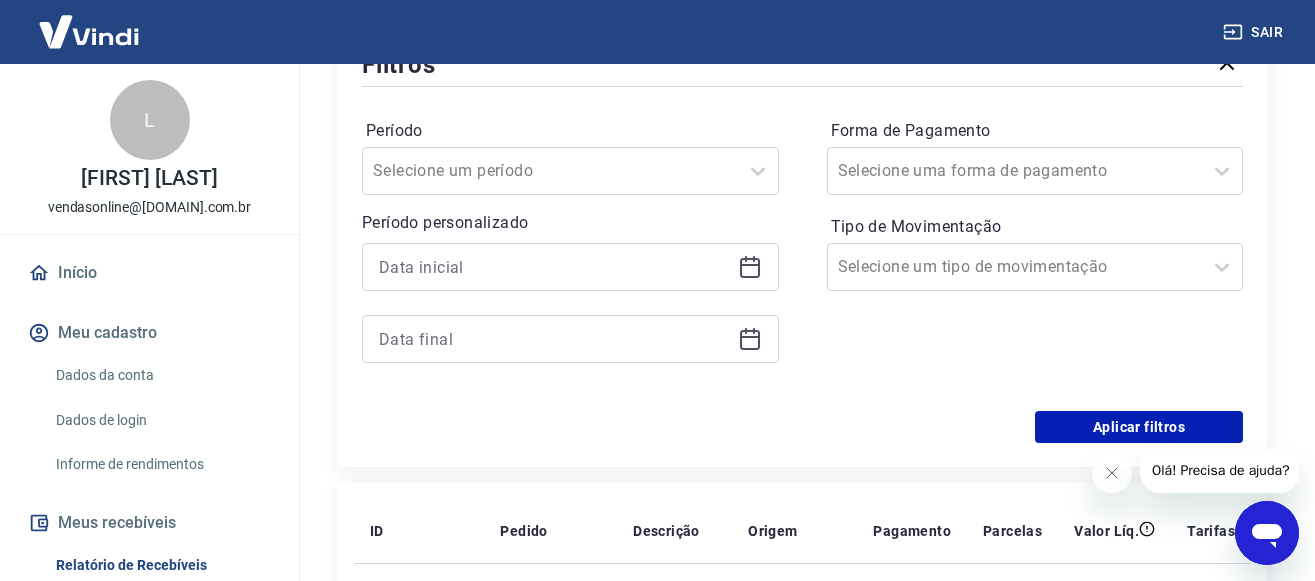 click 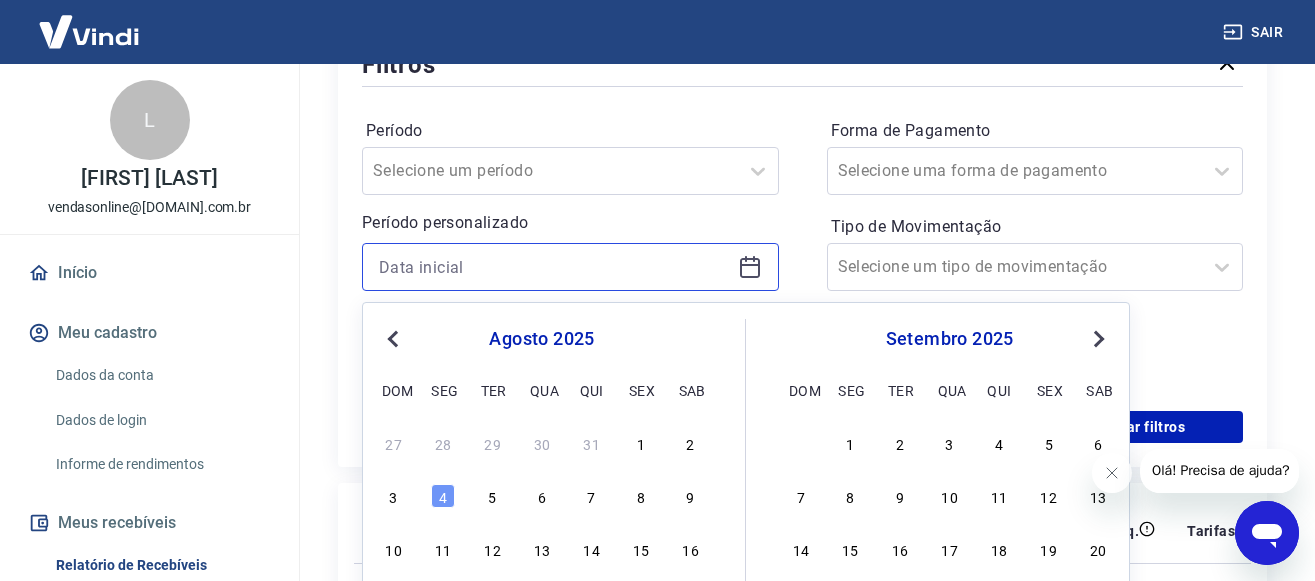 scroll, scrollTop: 510, scrollLeft: 0, axis: vertical 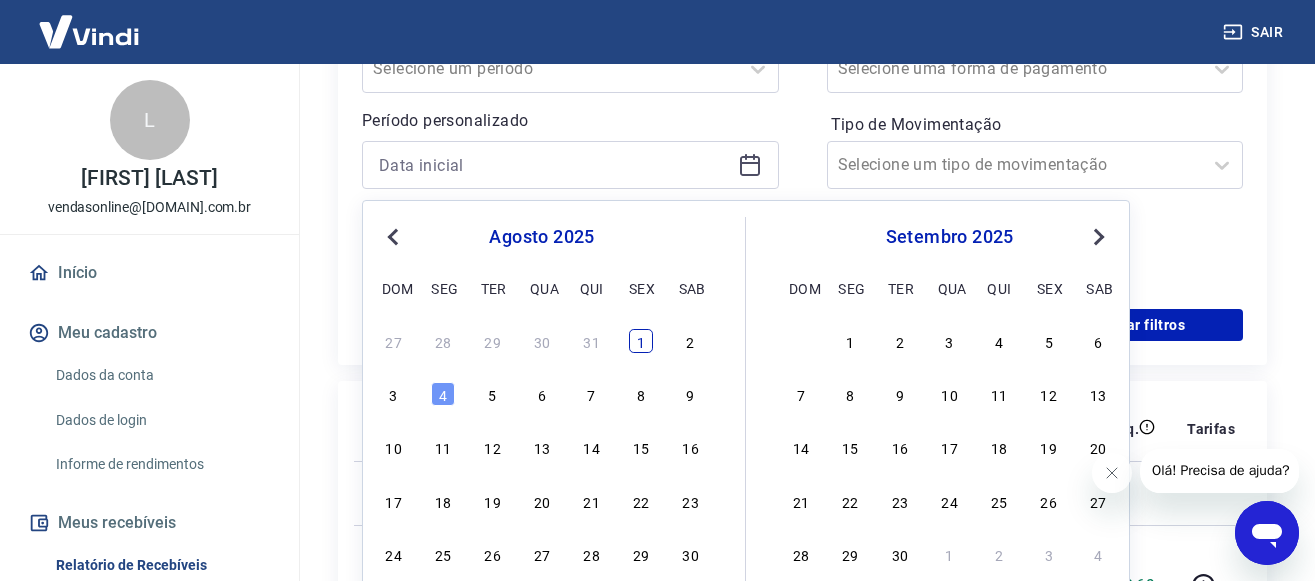 click on "1" at bounding box center (641, 341) 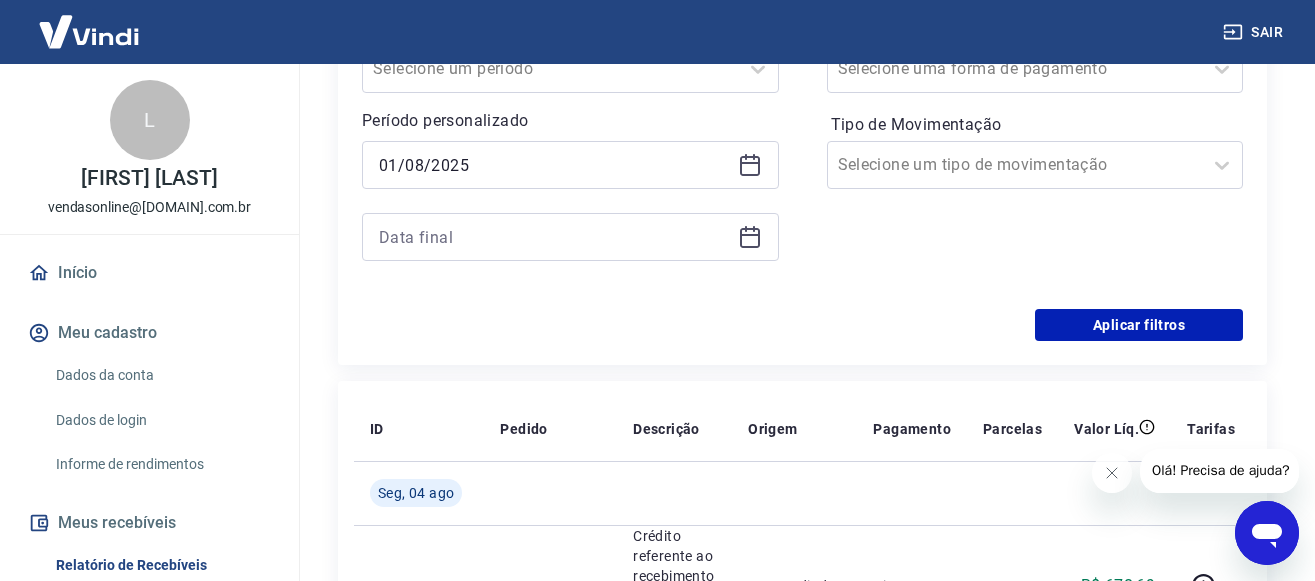 click 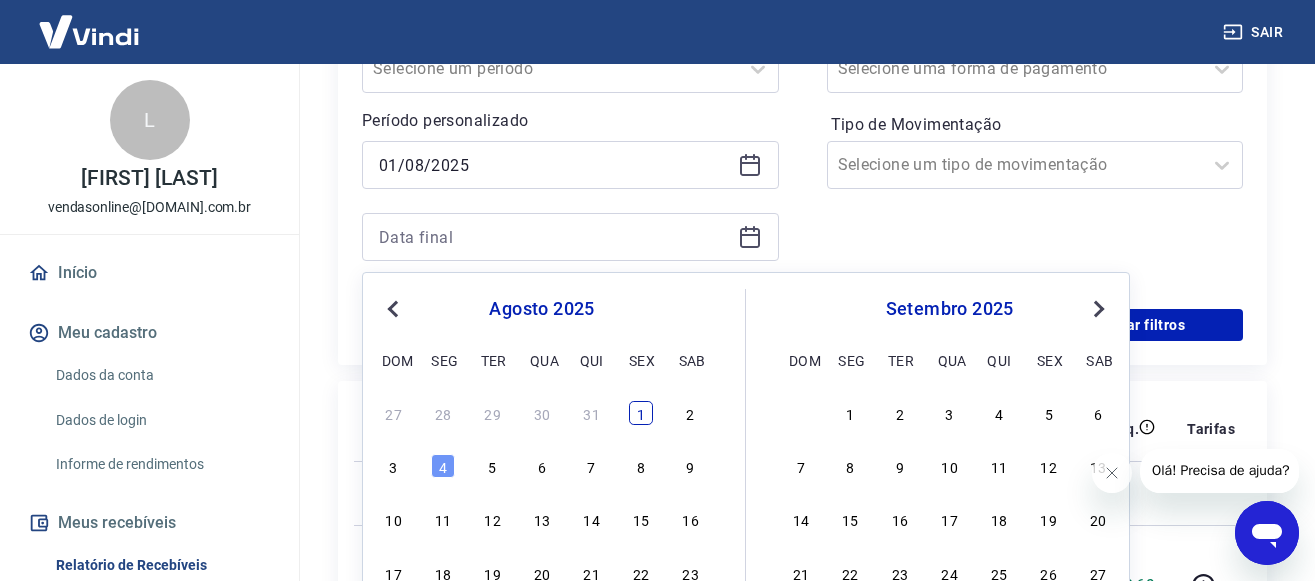 click on "1" at bounding box center [641, 413] 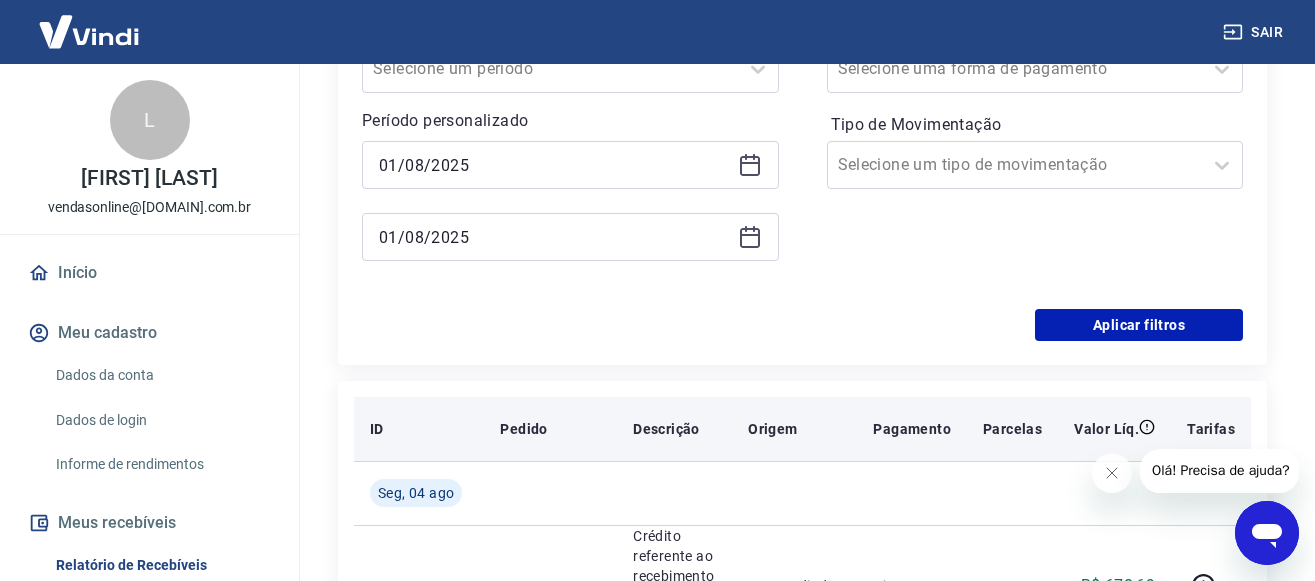 type on "01/08/2025" 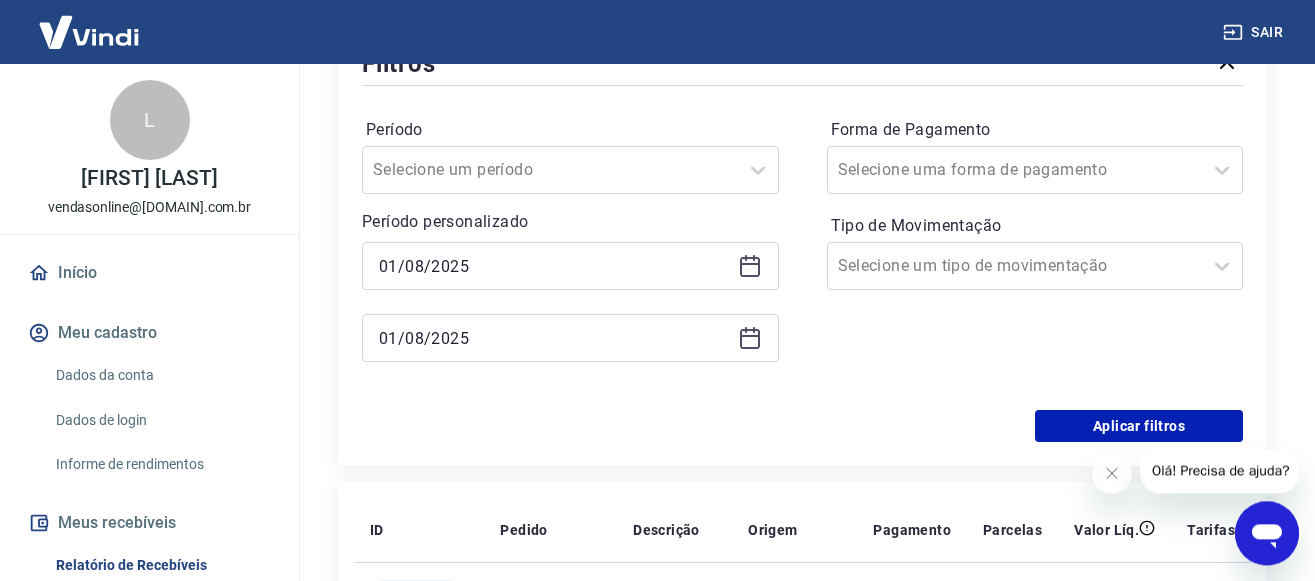 scroll, scrollTop: 408, scrollLeft: 0, axis: vertical 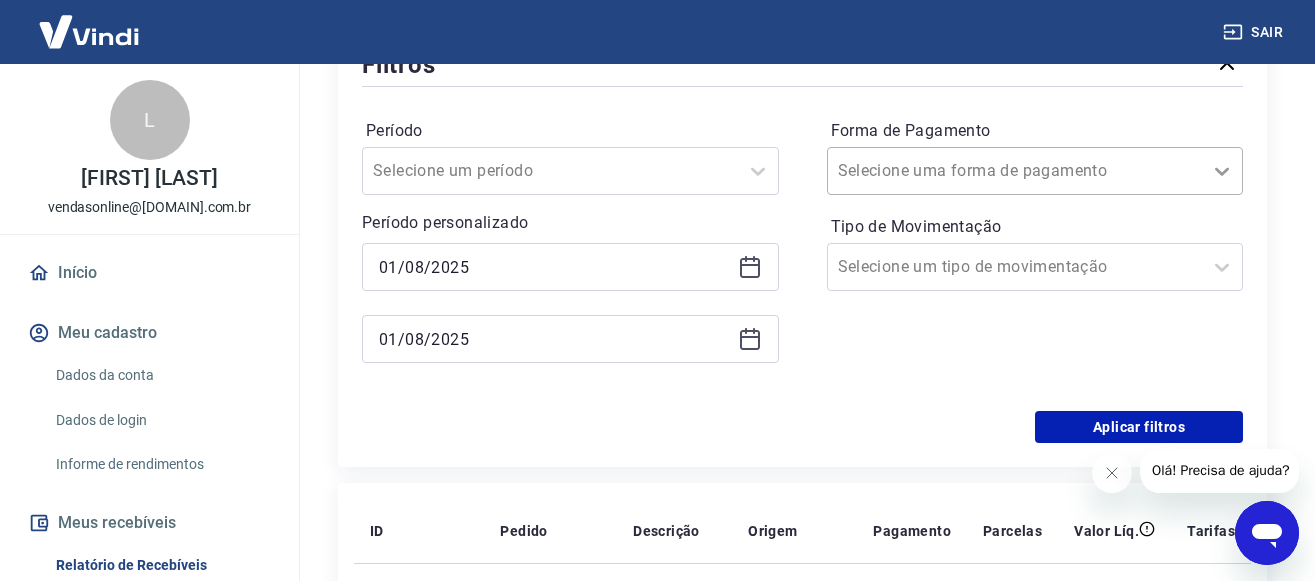 click 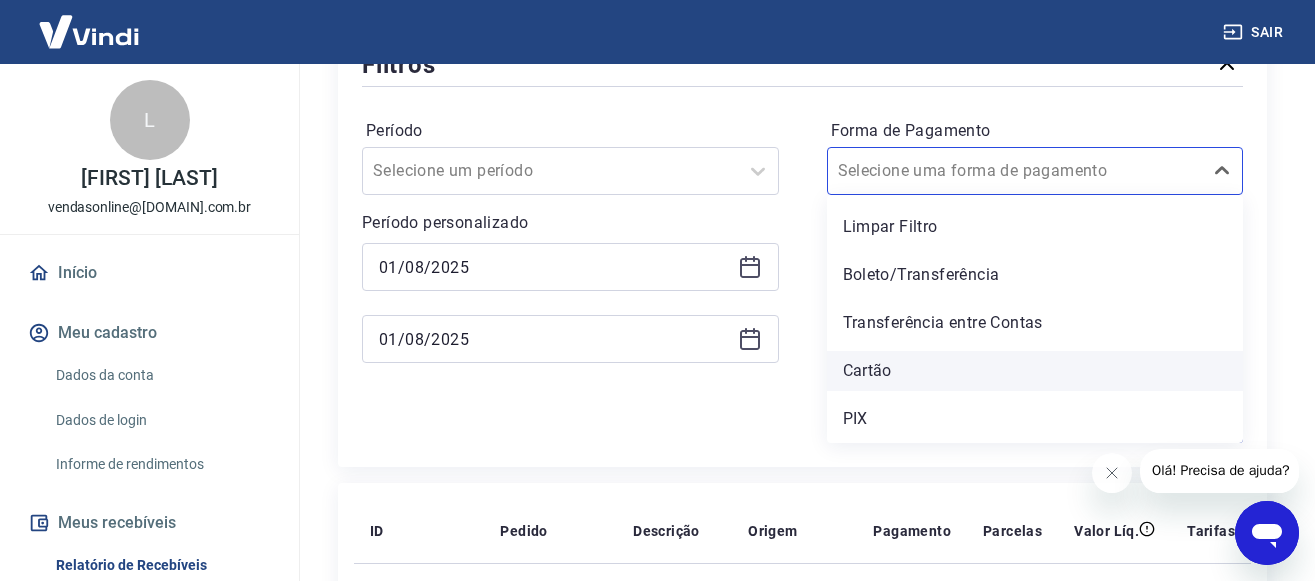click on "Cartão" at bounding box center [1035, 371] 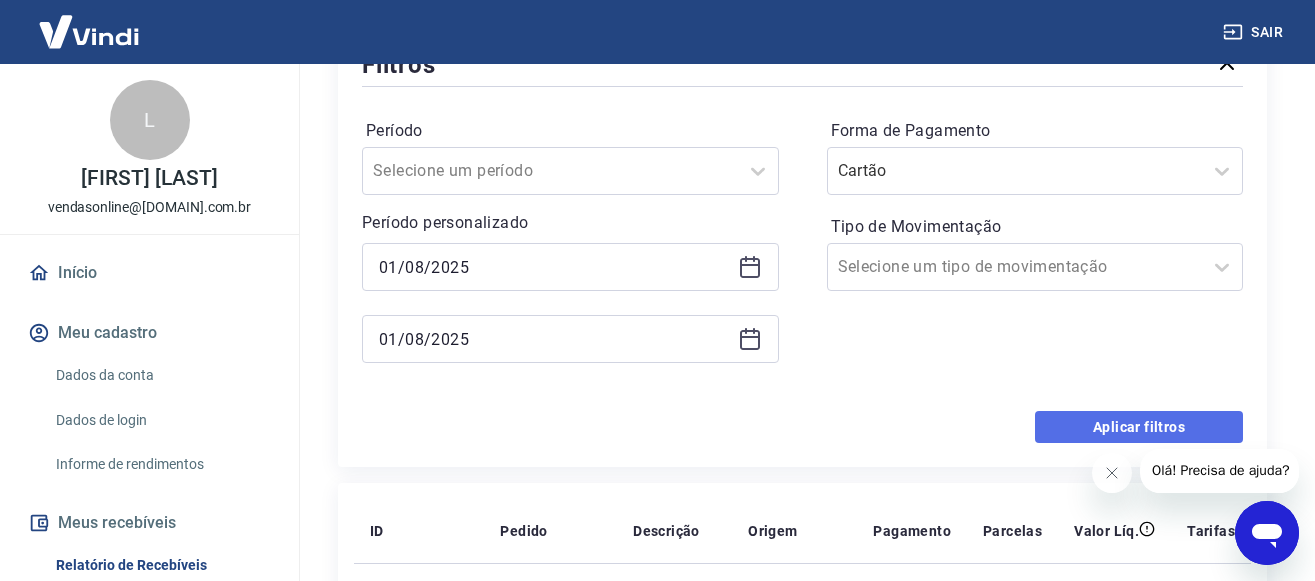 click on "Aplicar filtros" at bounding box center (1139, 427) 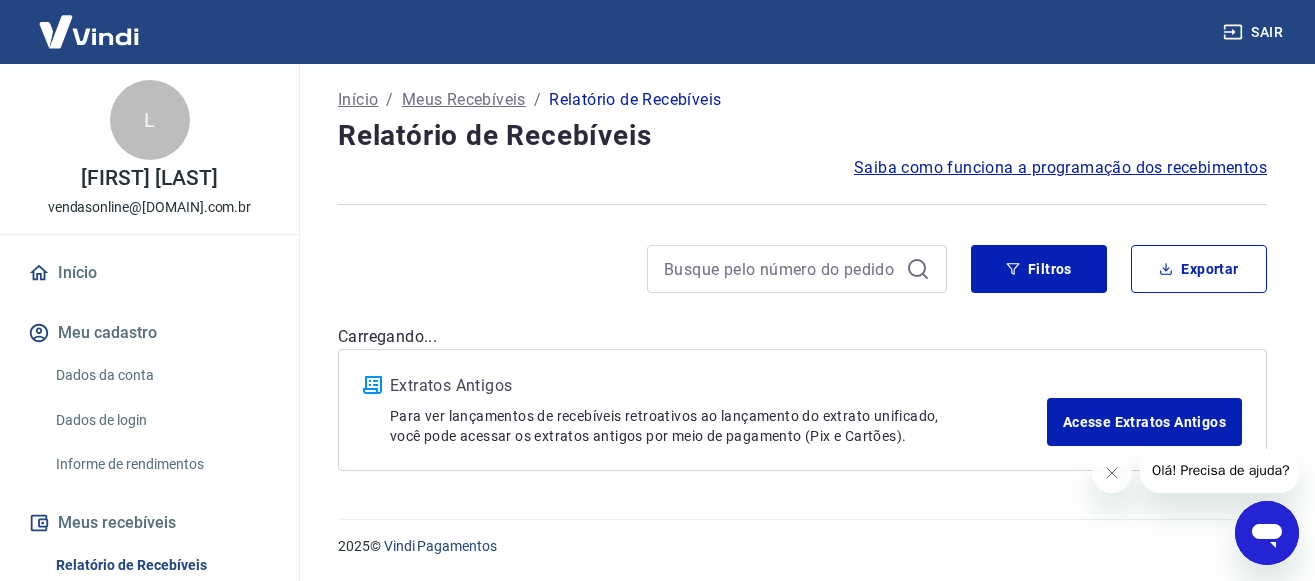 scroll, scrollTop: 122, scrollLeft: 0, axis: vertical 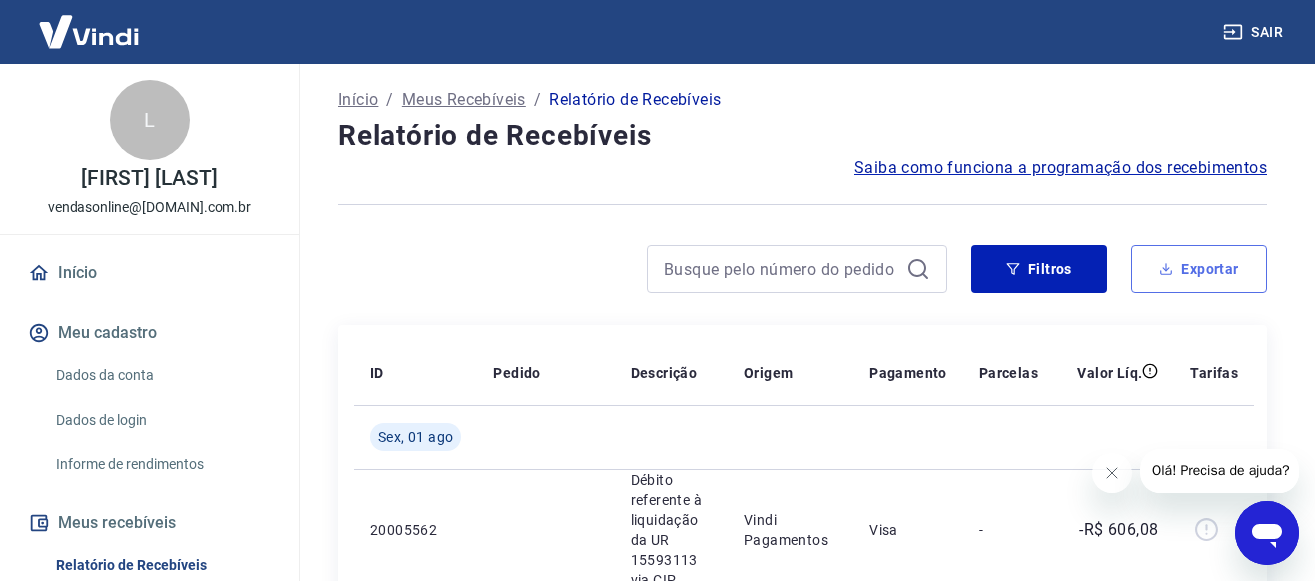 click on "Exportar" at bounding box center [1199, 269] 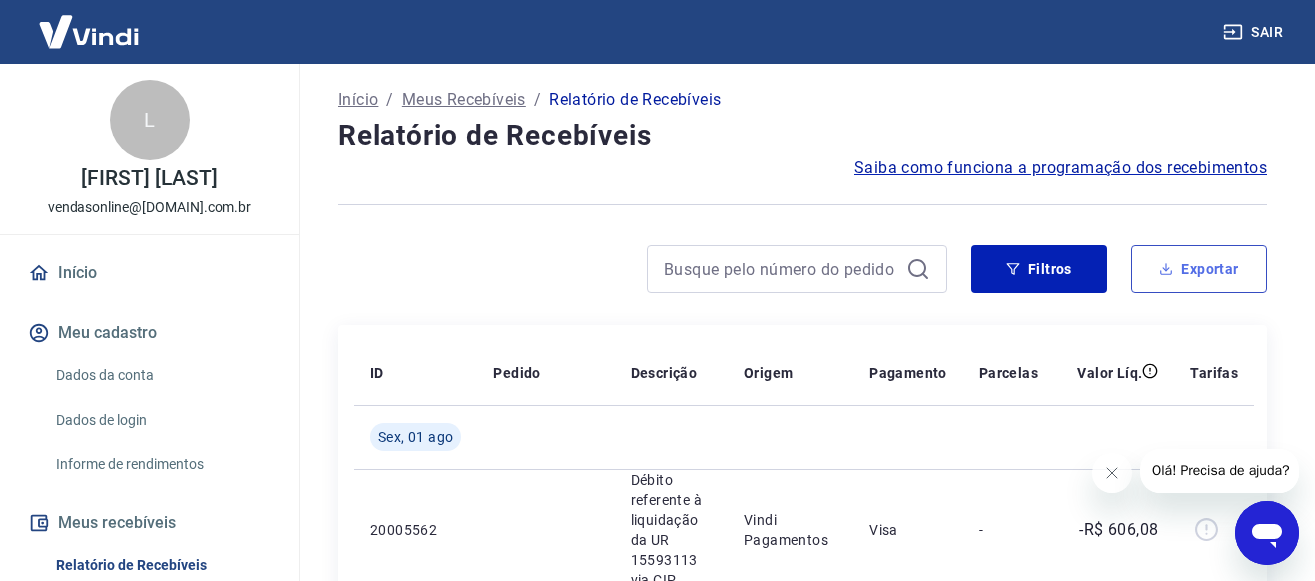 type on "01/08/2025" 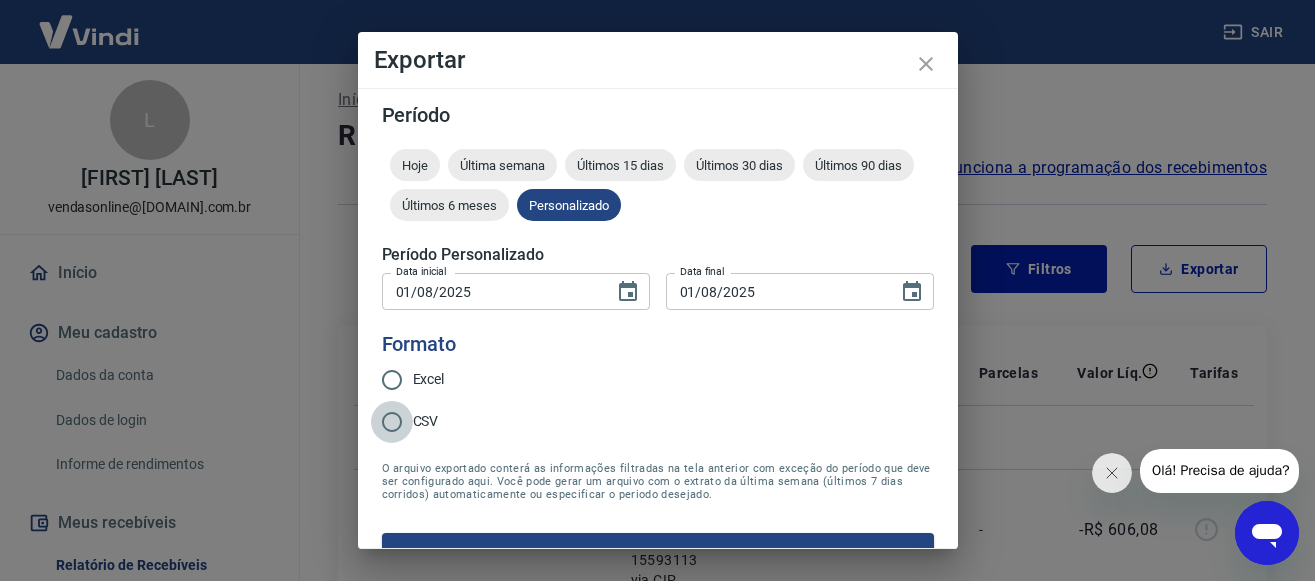 click on "CSV" at bounding box center [392, 422] 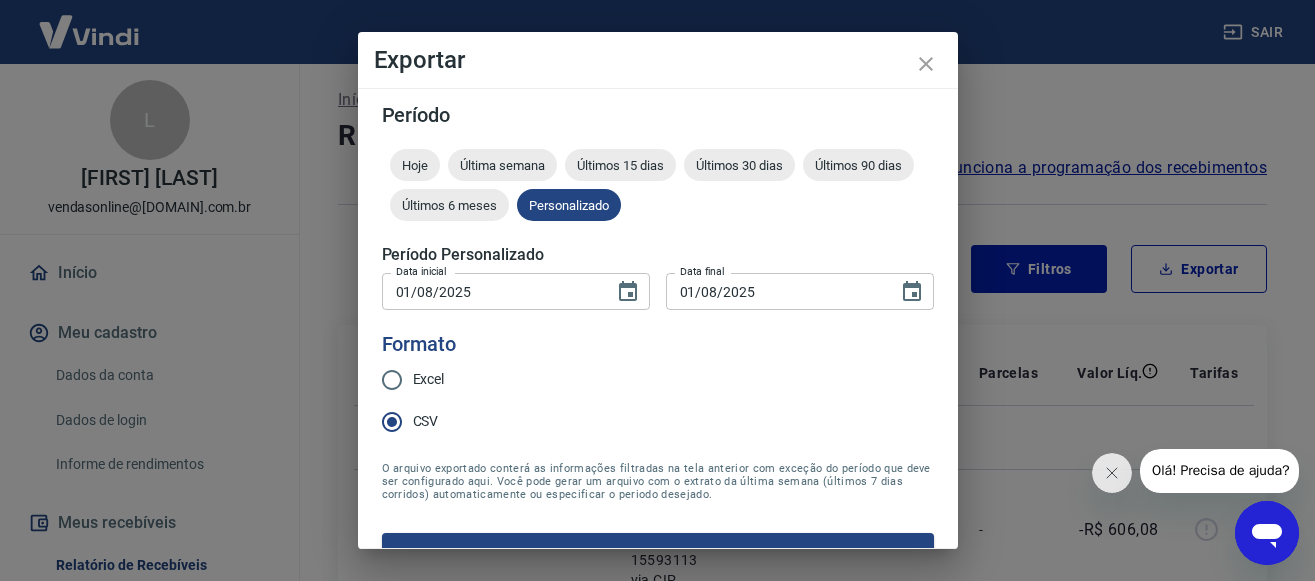 scroll, scrollTop: 43, scrollLeft: 0, axis: vertical 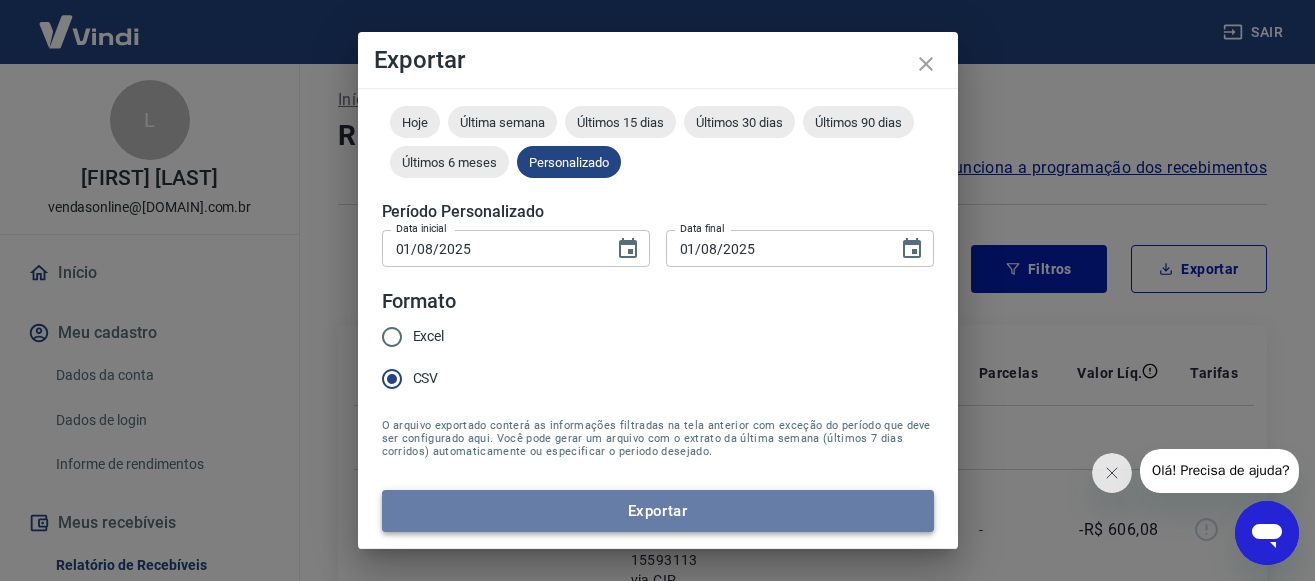 click on "Exportar" at bounding box center (658, 511) 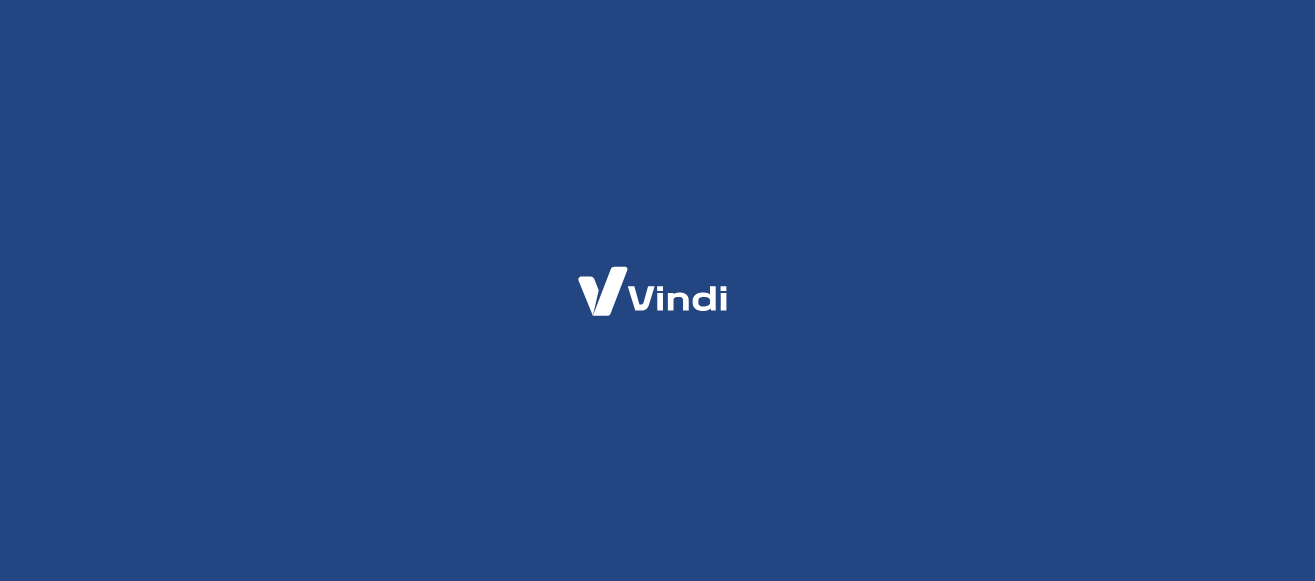 scroll, scrollTop: 0, scrollLeft: 0, axis: both 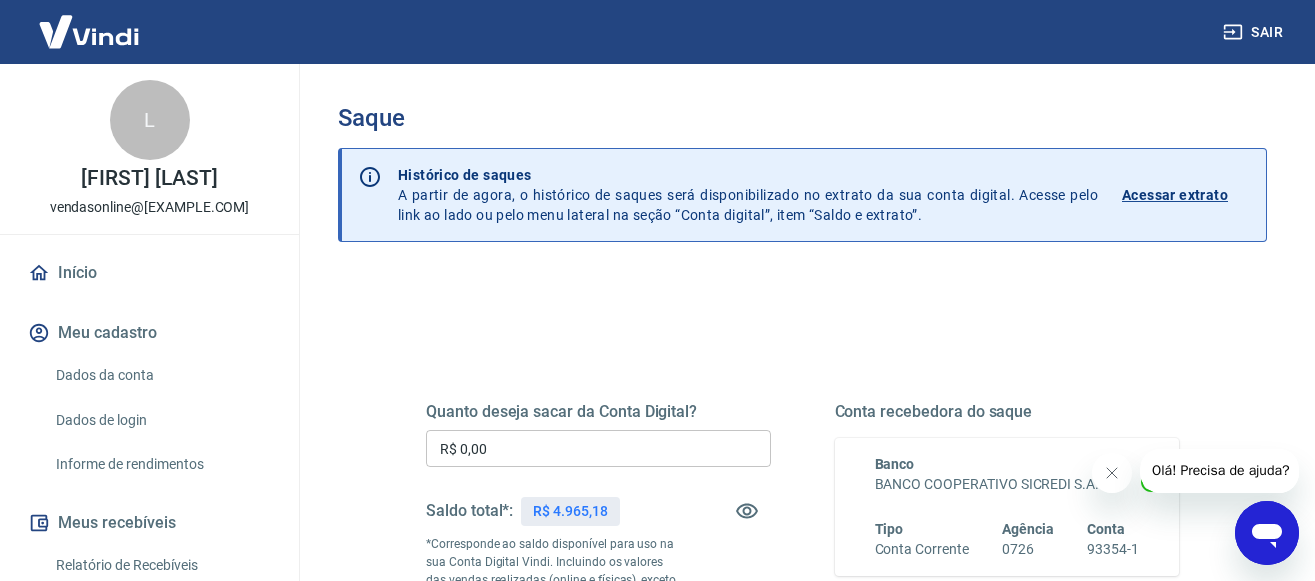 click on "R$ 0,00" at bounding box center (598, 448) 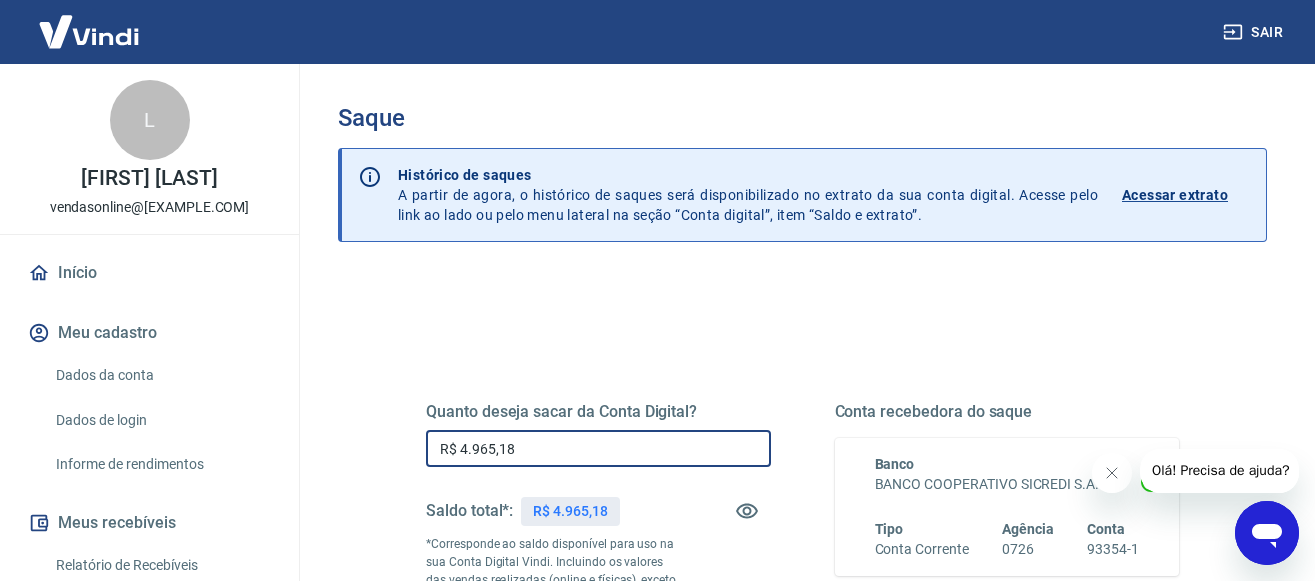 type on "R$ 4.965,18" 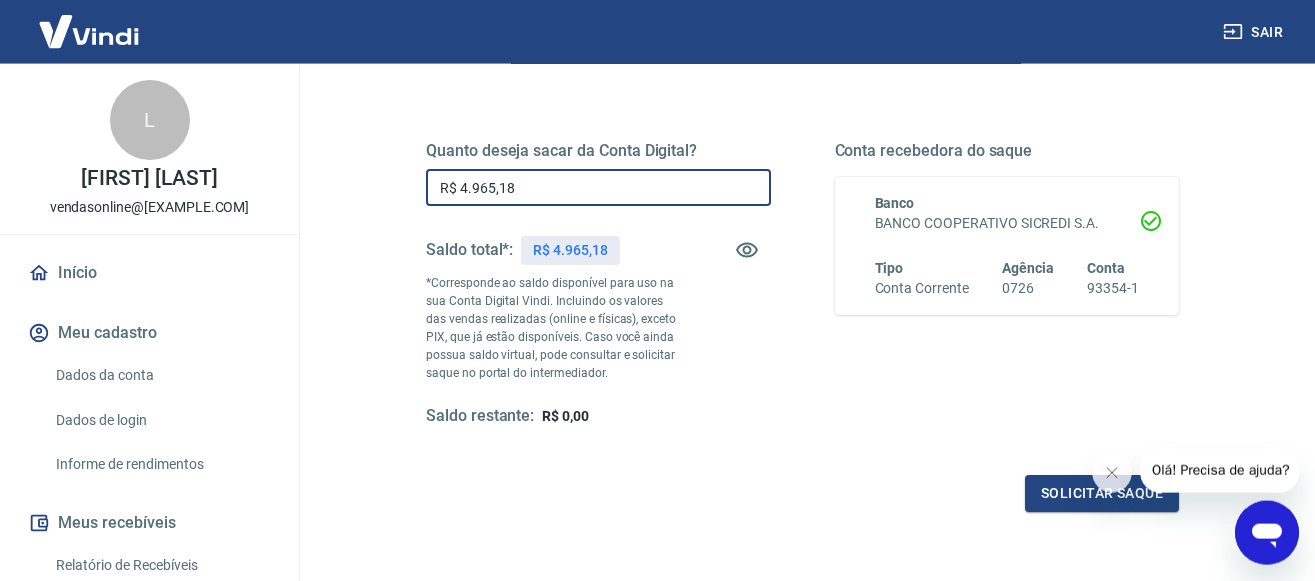 scroll, scrollTop: 306, scrollLeft: 0, axis: vertical 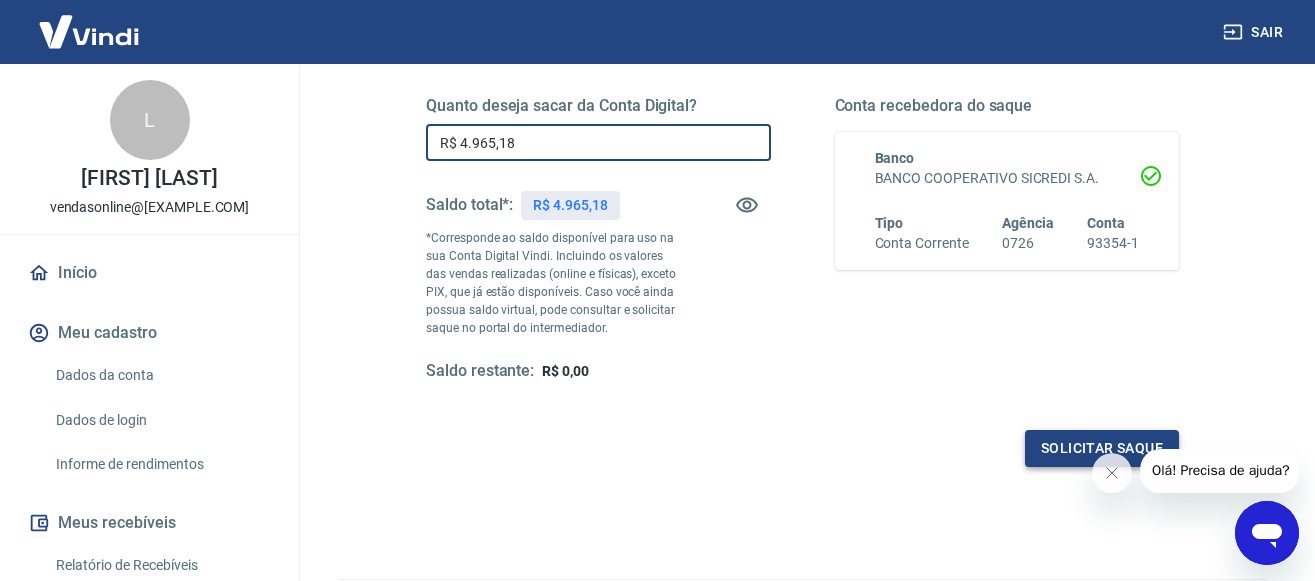click on "Solicitar saque" at bounding box center [1102, 448] 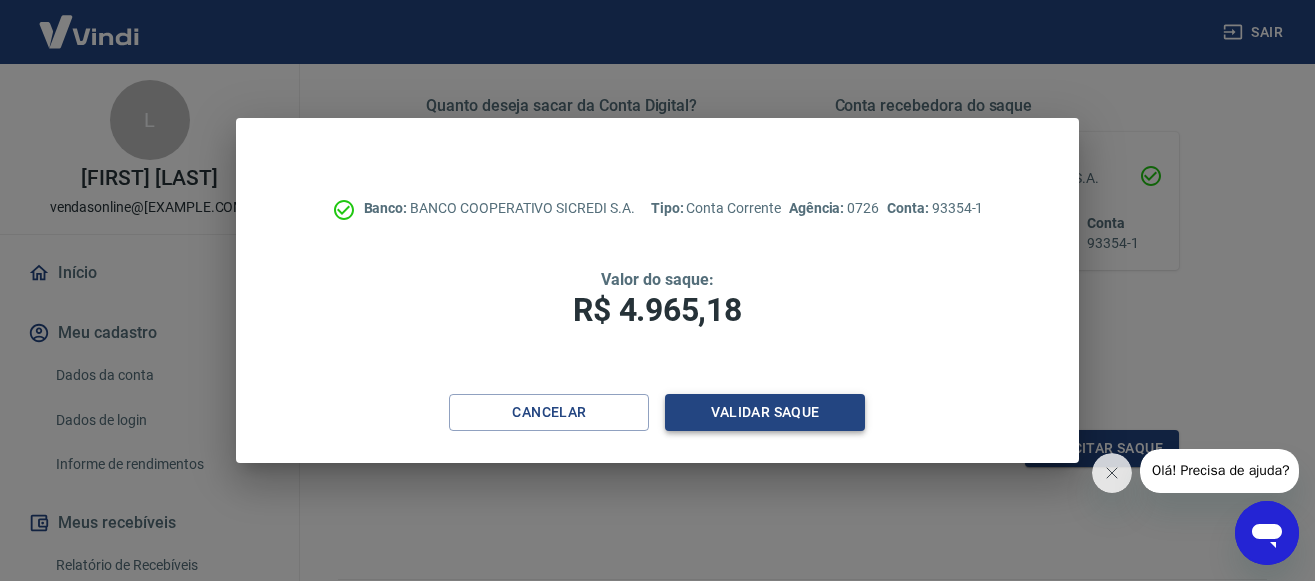 click on "Validar saque" at bounding box center [765, 412] 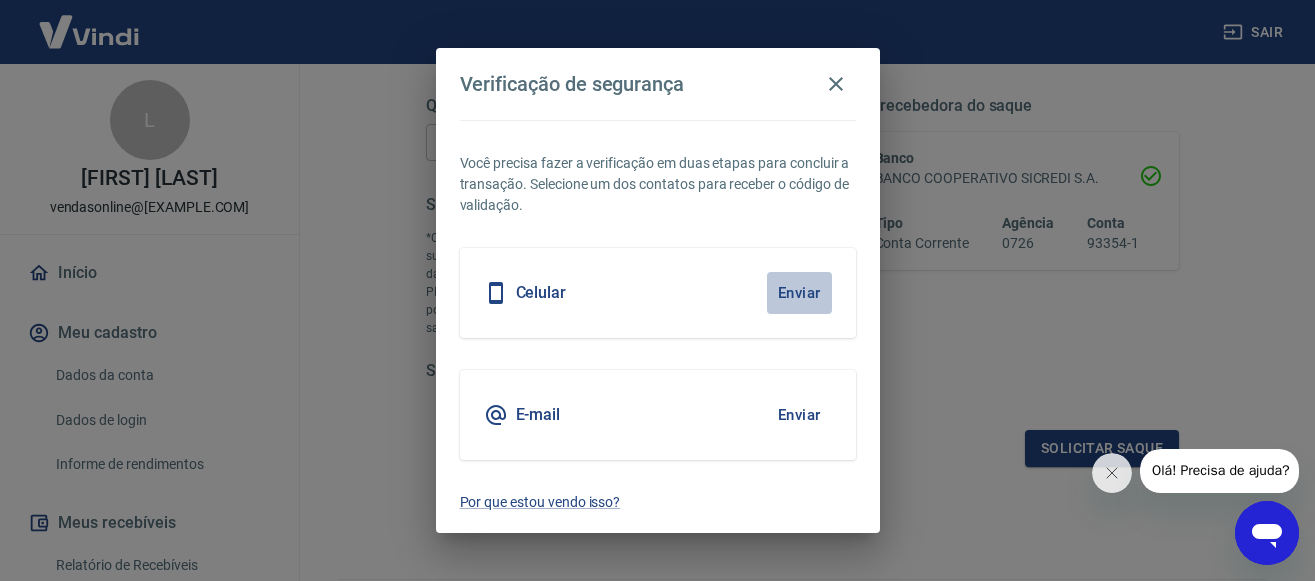 click on "Enviar" at bounding box center [799, 293] 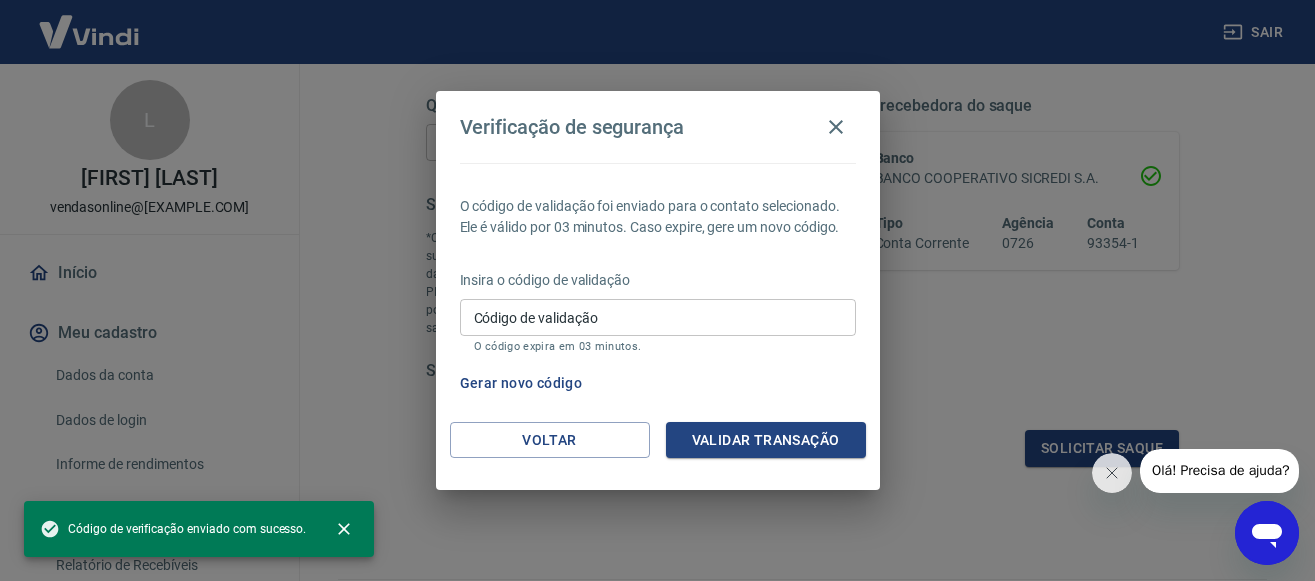 click on "Código de validação" at bounding box center (658, 317) 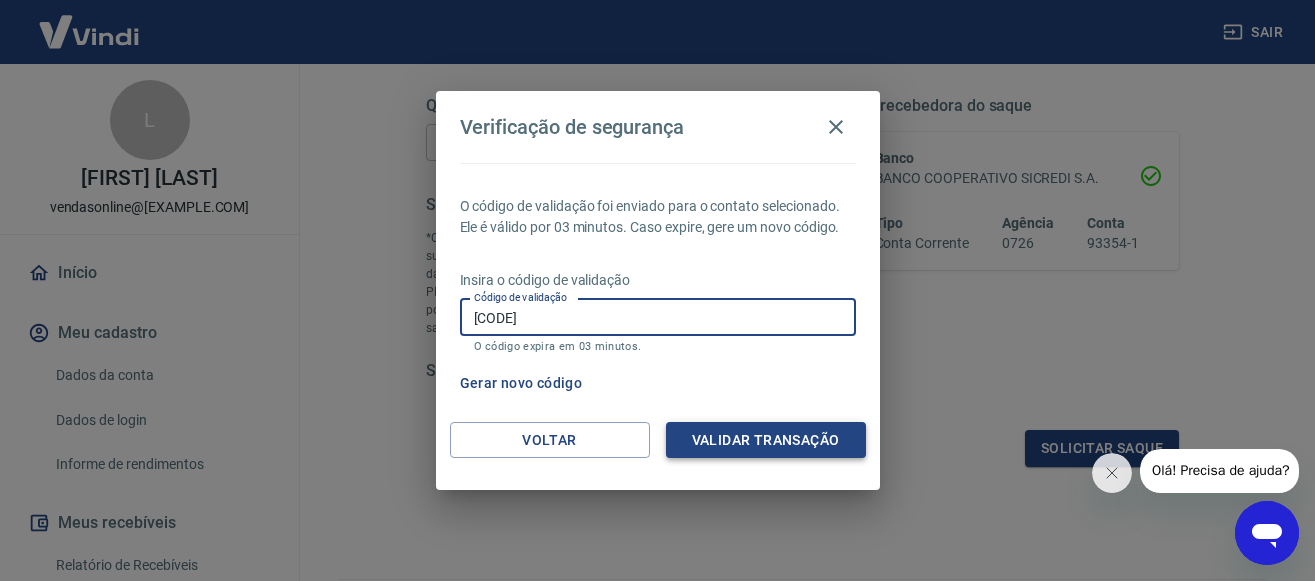 type on "[CODE]" 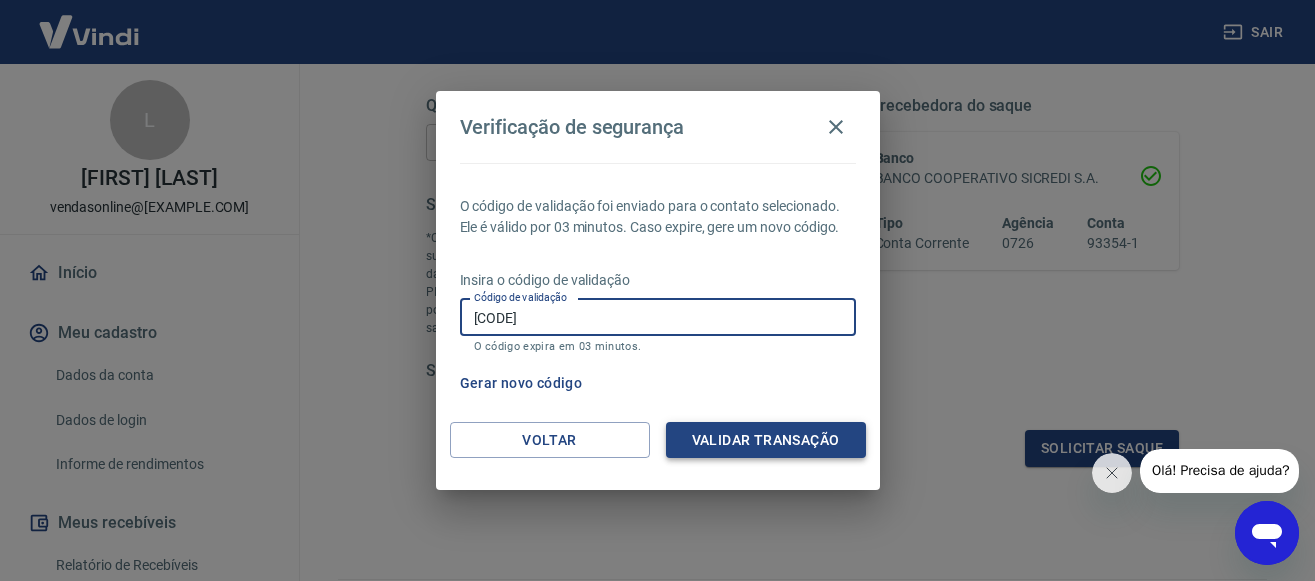 click on "Validar transação" at bounding box center [766, 440] 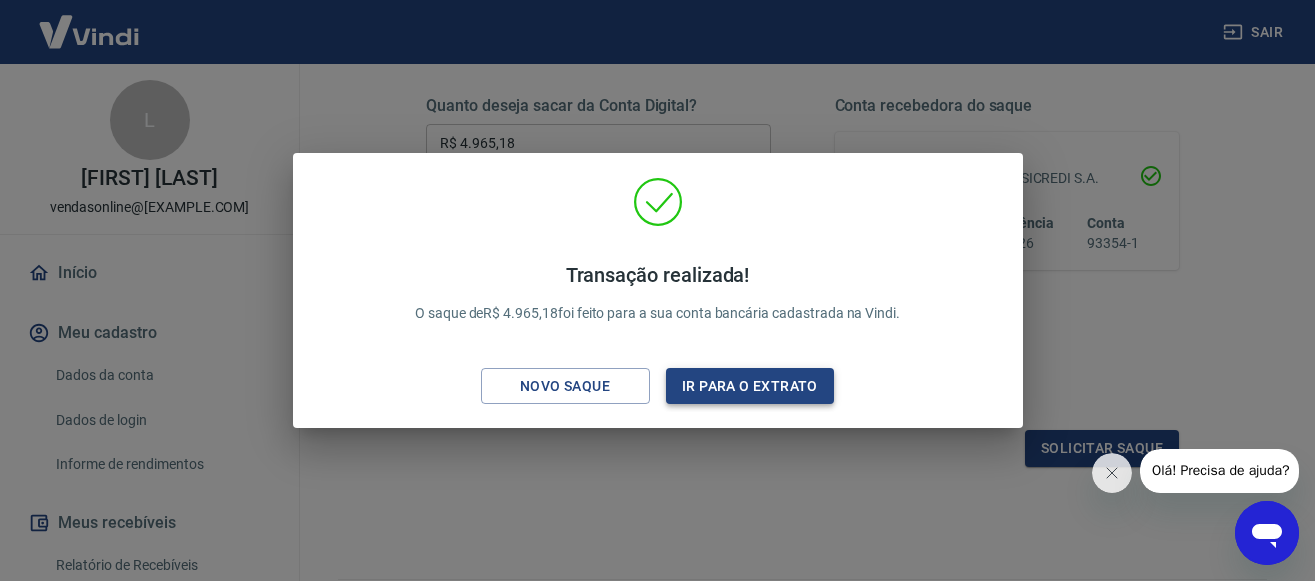 click on "Ir para o extrato" at bounding box center [750, 386] 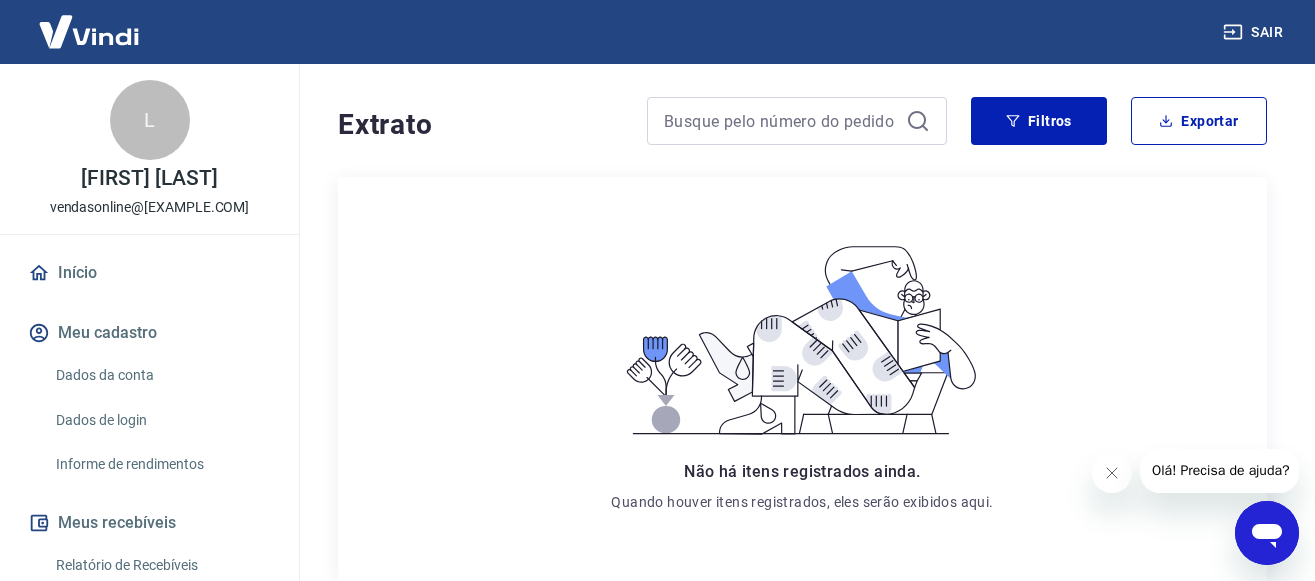 scroll, scrollTop: 0, scrollLeft: 0, axis: both 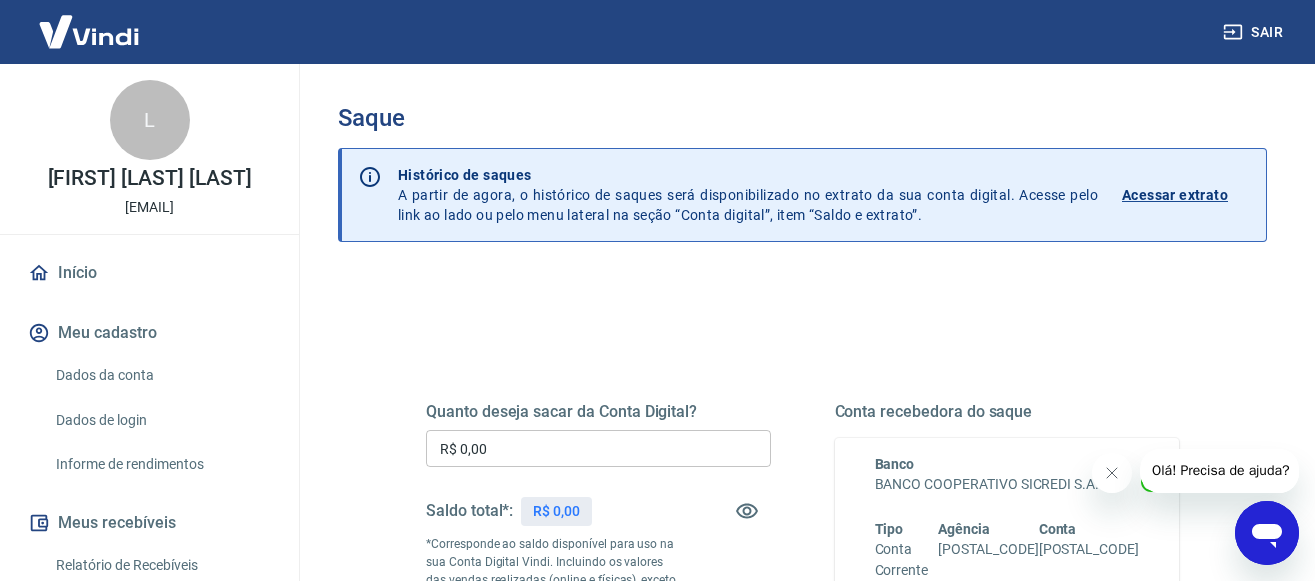 click on "Acessar extrato" at bounding box center (1175, 195) 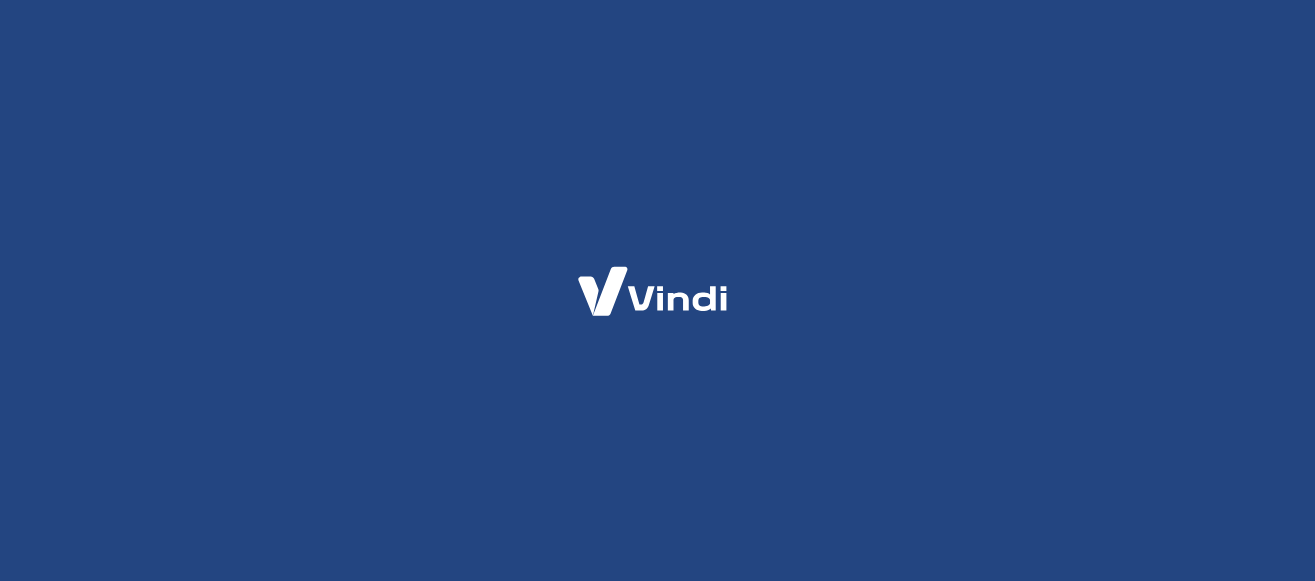scroll, scrollTop: 0, scrollLeft: 0, axis: both 